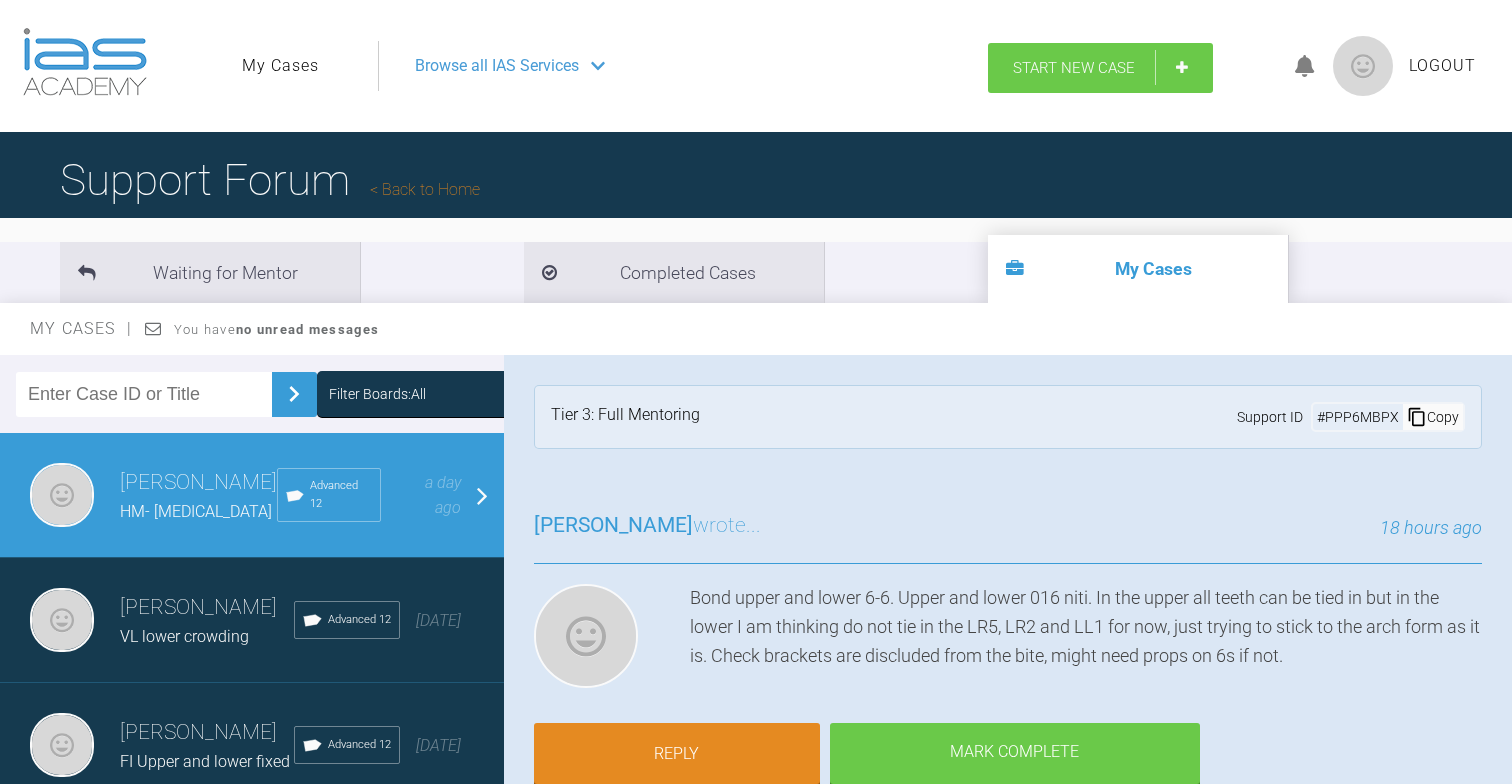 scroll, scrollTop: 0, scrollLeft: 0, axis: both 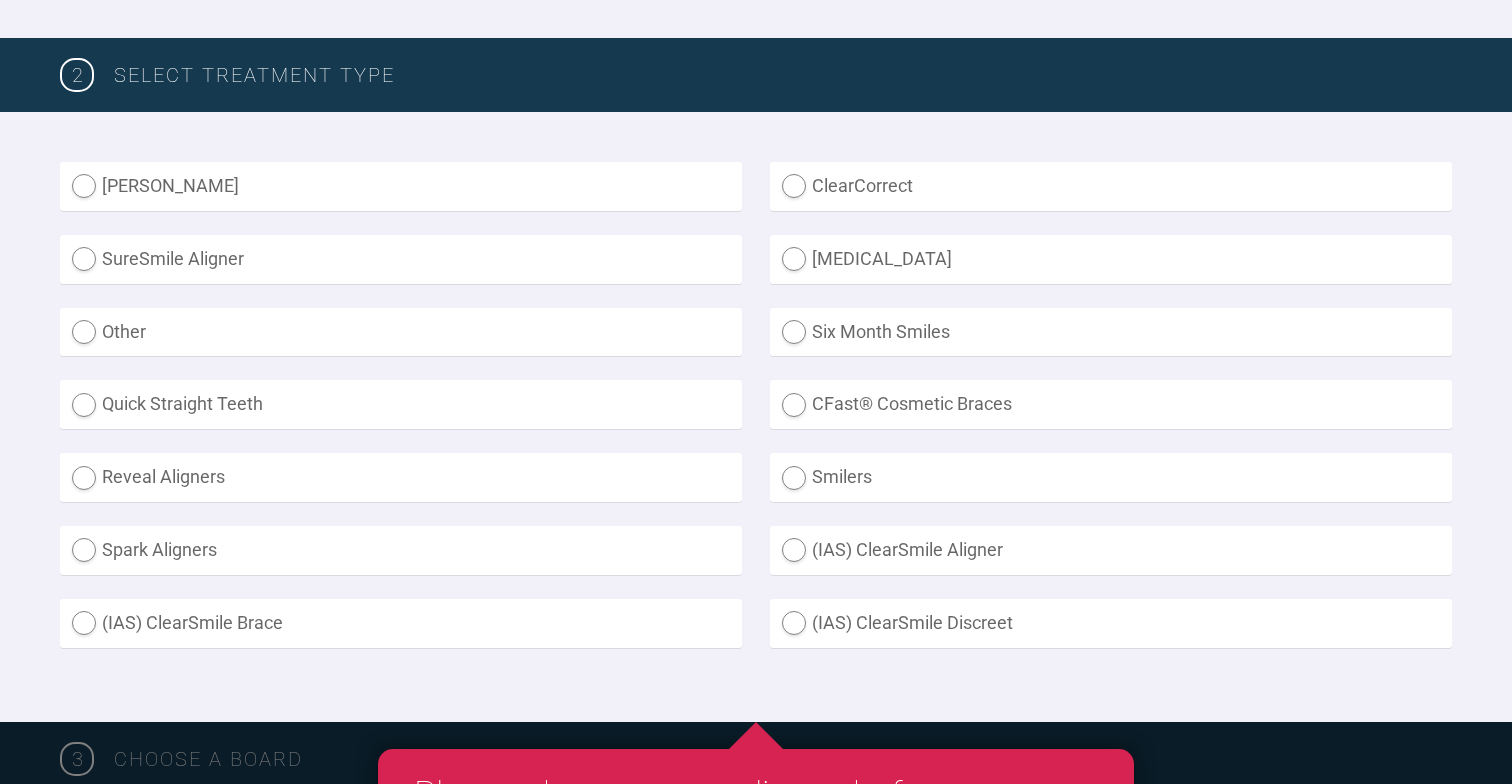 click on "Other" at bounding box center (401, 332) 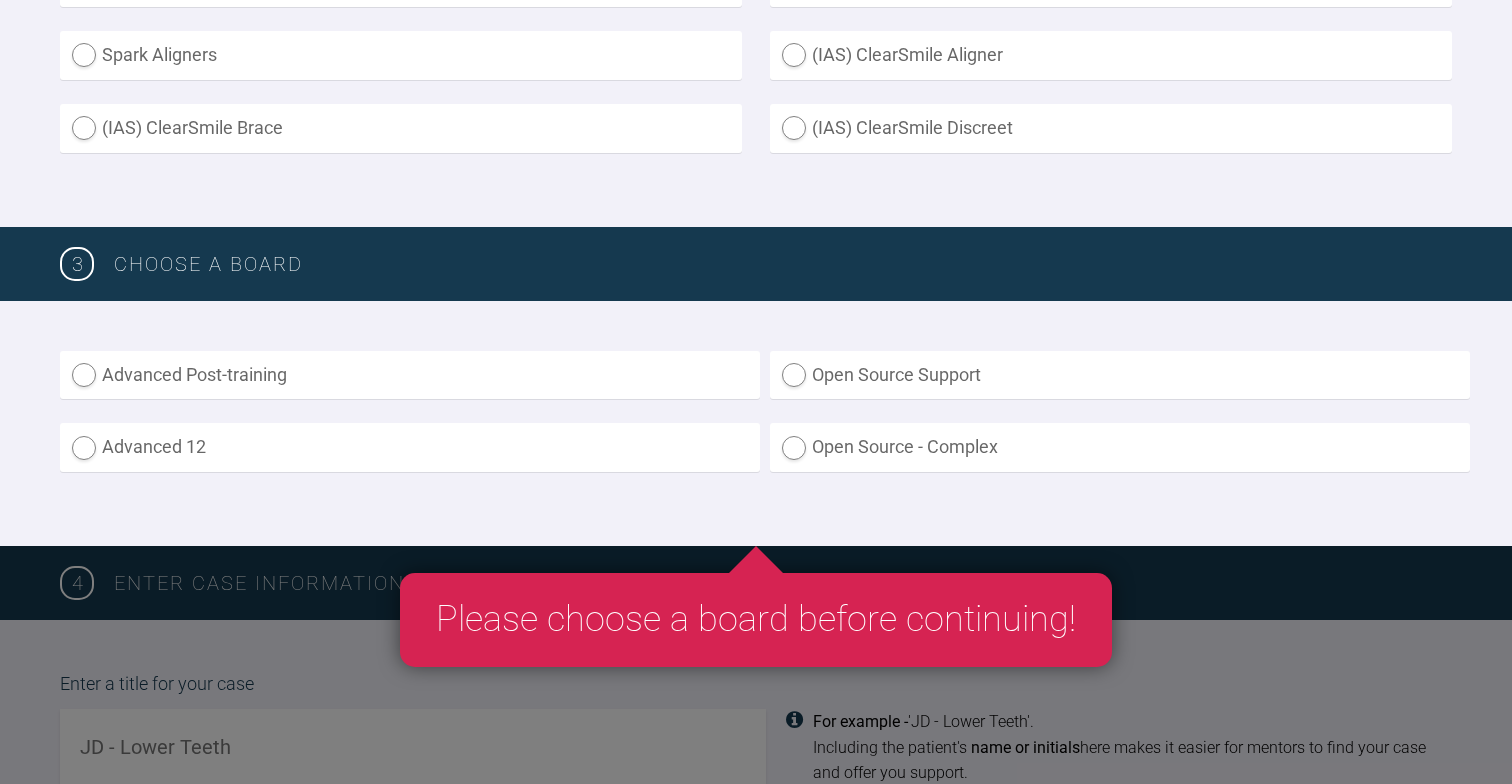 scroll, scrollTop: 989, scrollLeft: 0, axis: vertical 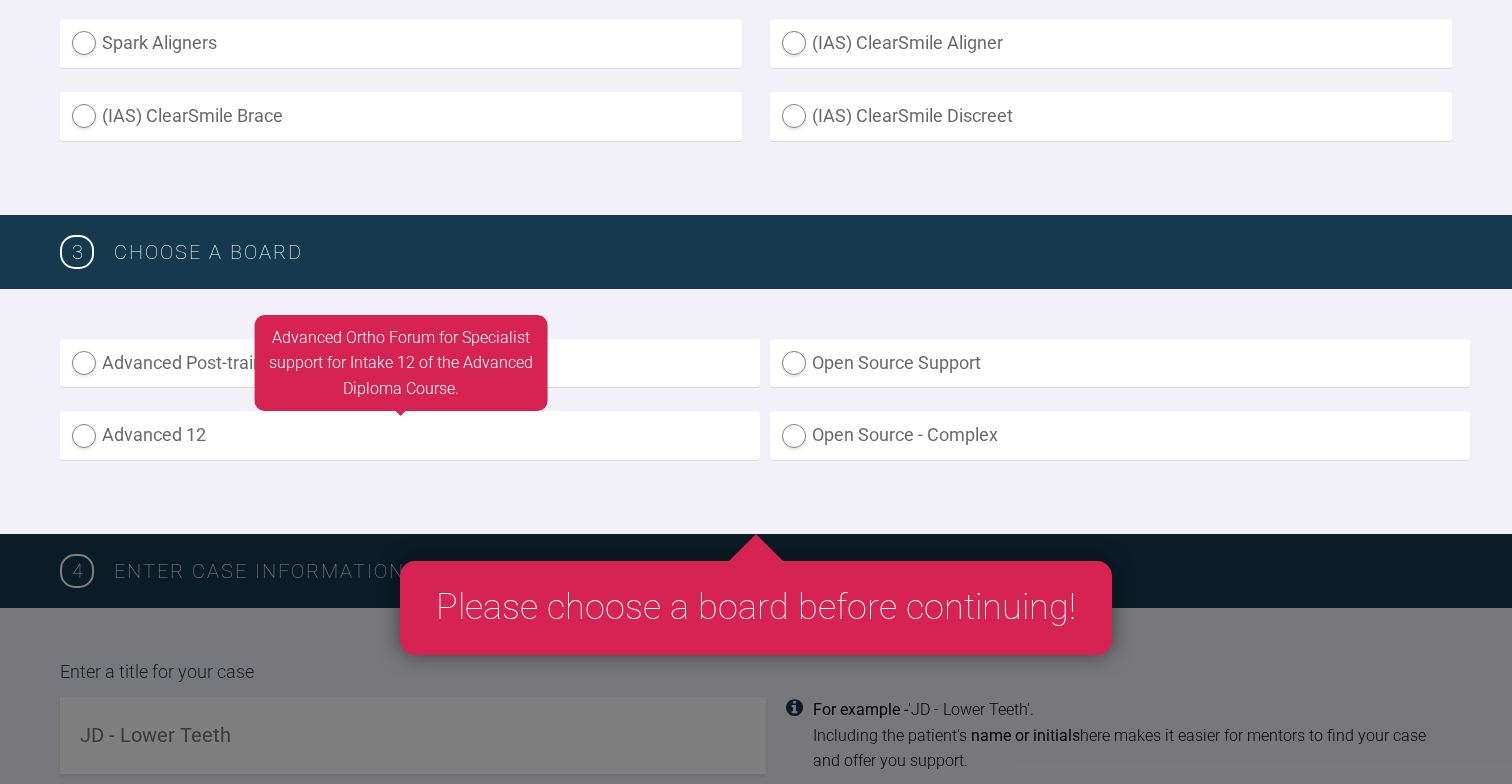 click on "Advanced 12" at bounding box center (410, 435) 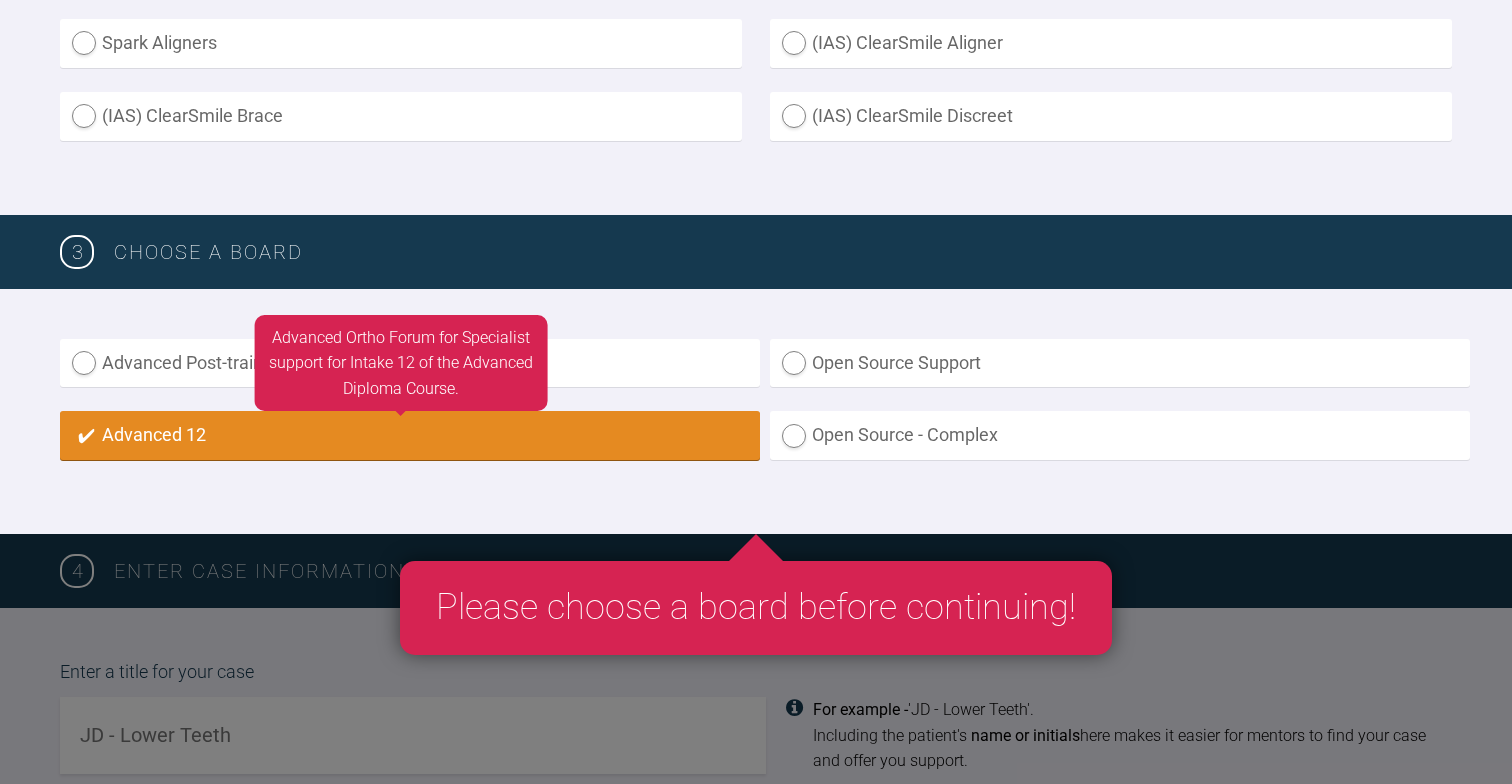 scroll, scrollTop: 1403, scrollLeft: 0, axis: vertical 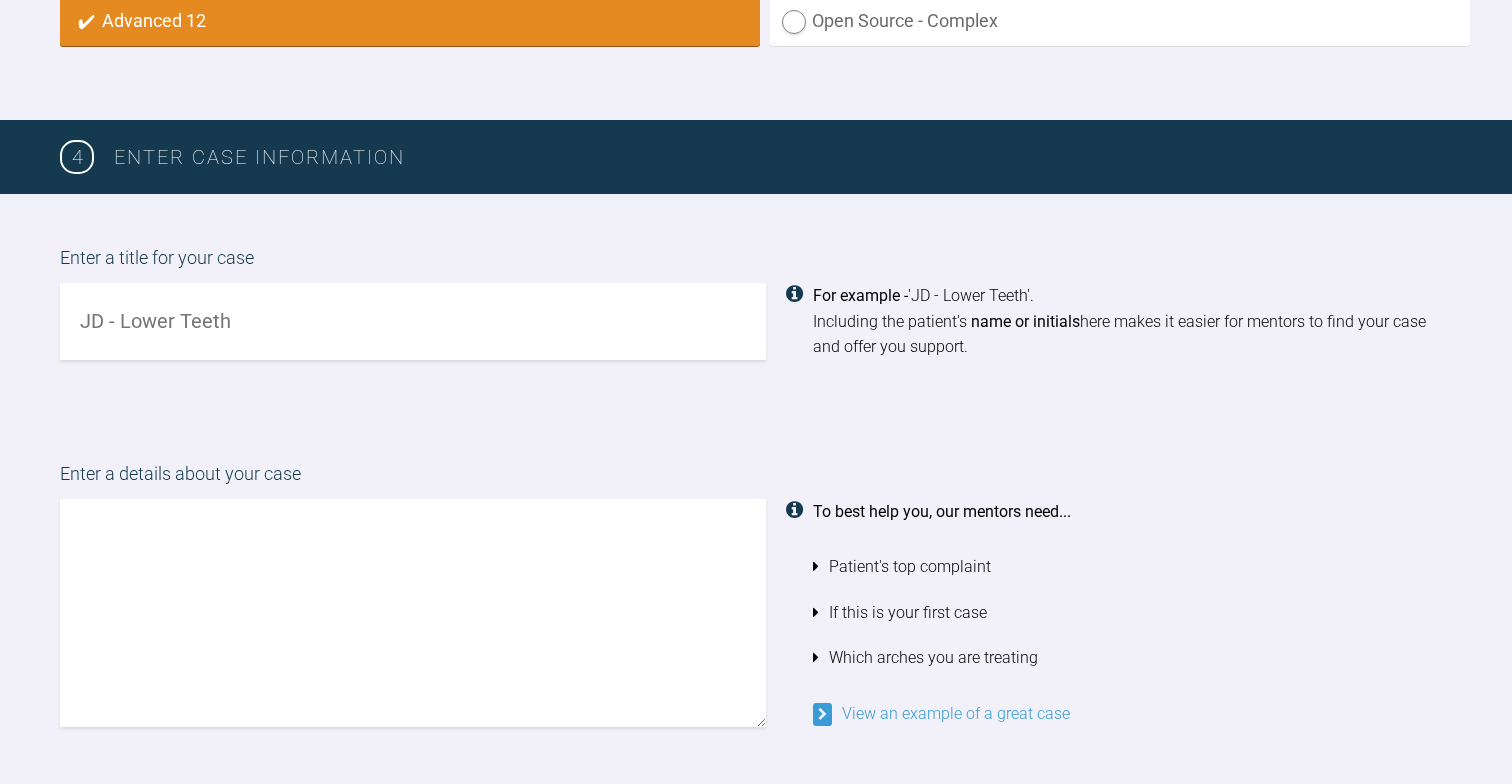 click at bounding box center (413, 321) 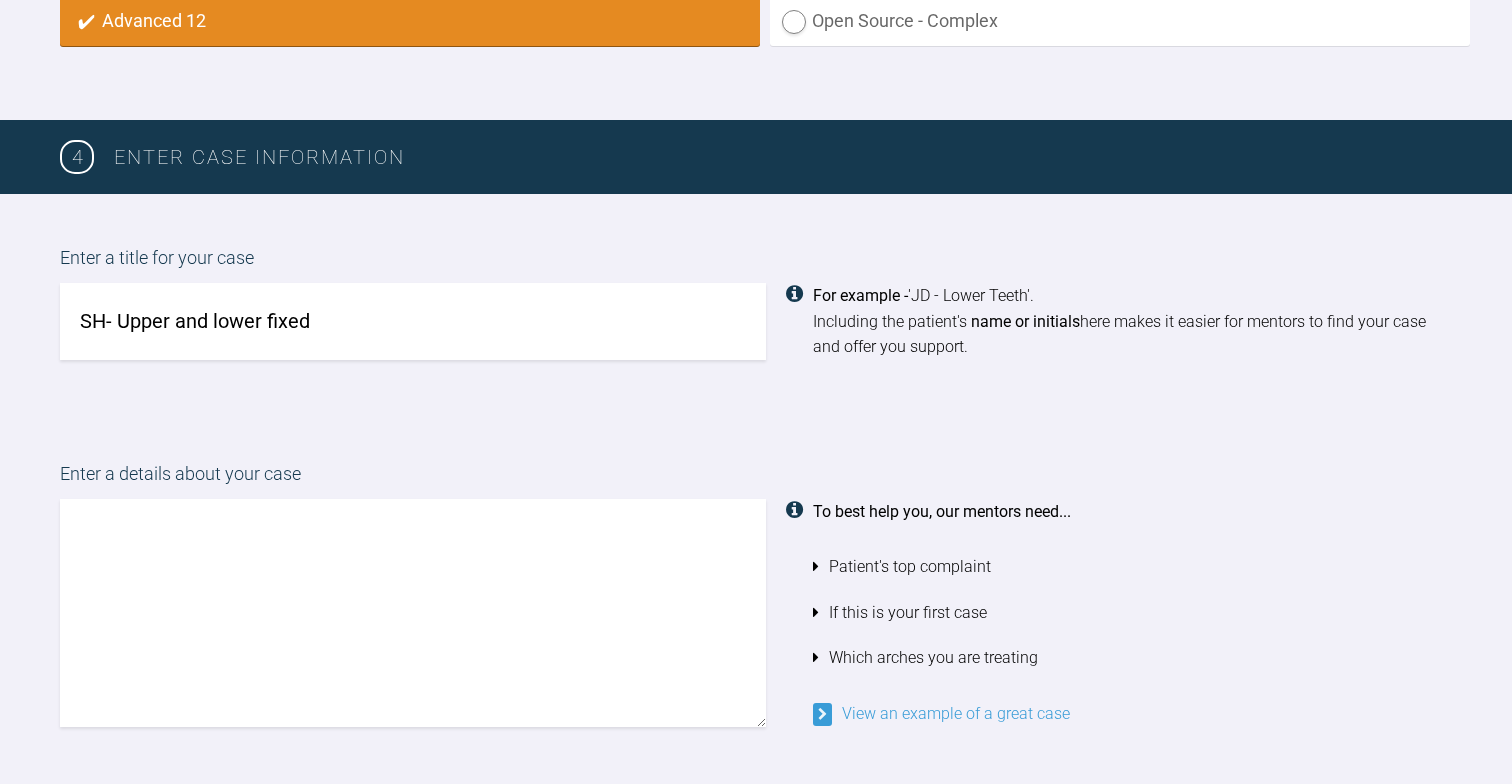 type on "SH- Upper and lower fixed" 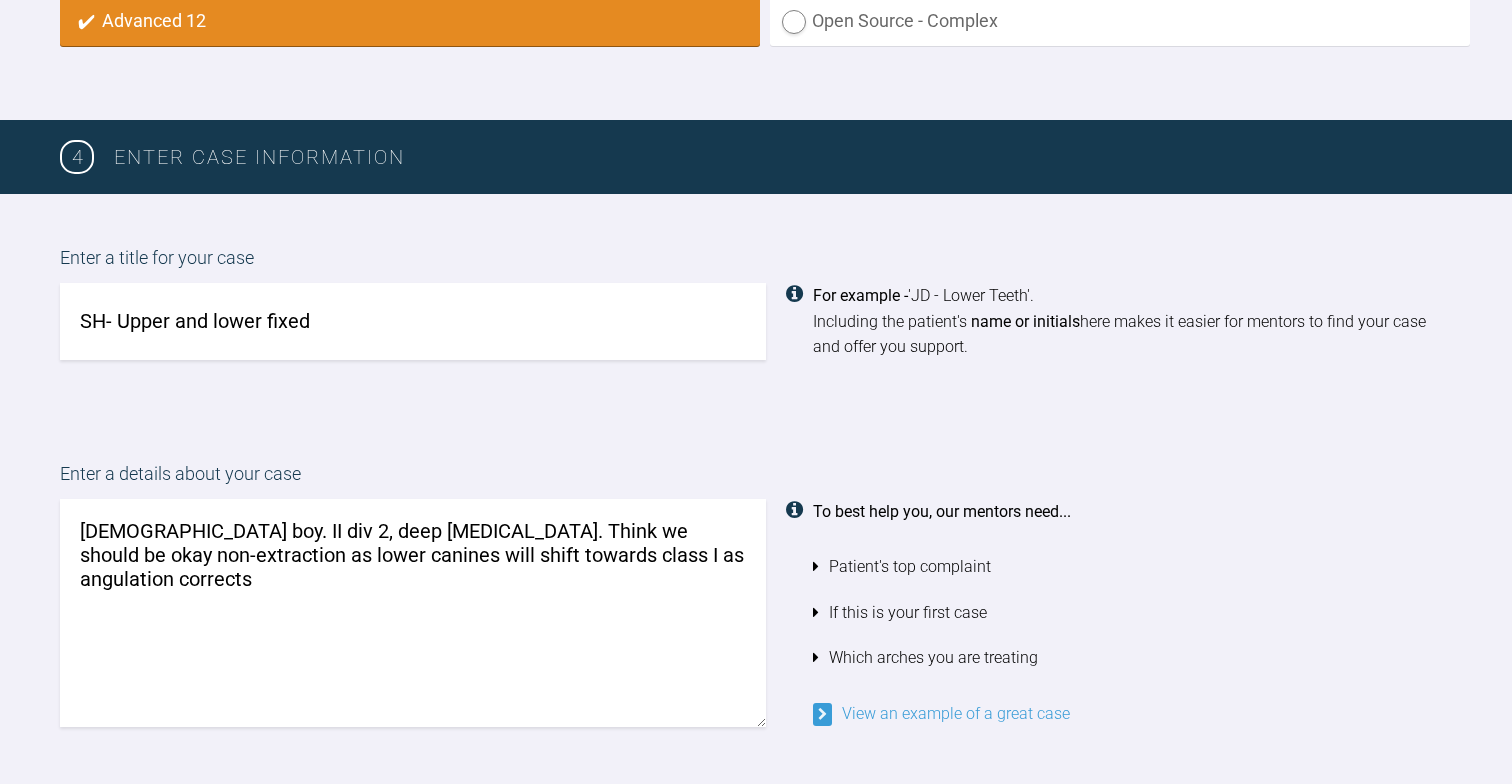 click on "[DEMOGRAPHIC_DATA] boy. II div 2, deep [MEDICAL_DATA]. Think we should be okay non-extraction as lower canines will shift towards class I as angulation corrects" at bounding box center [413, 613] 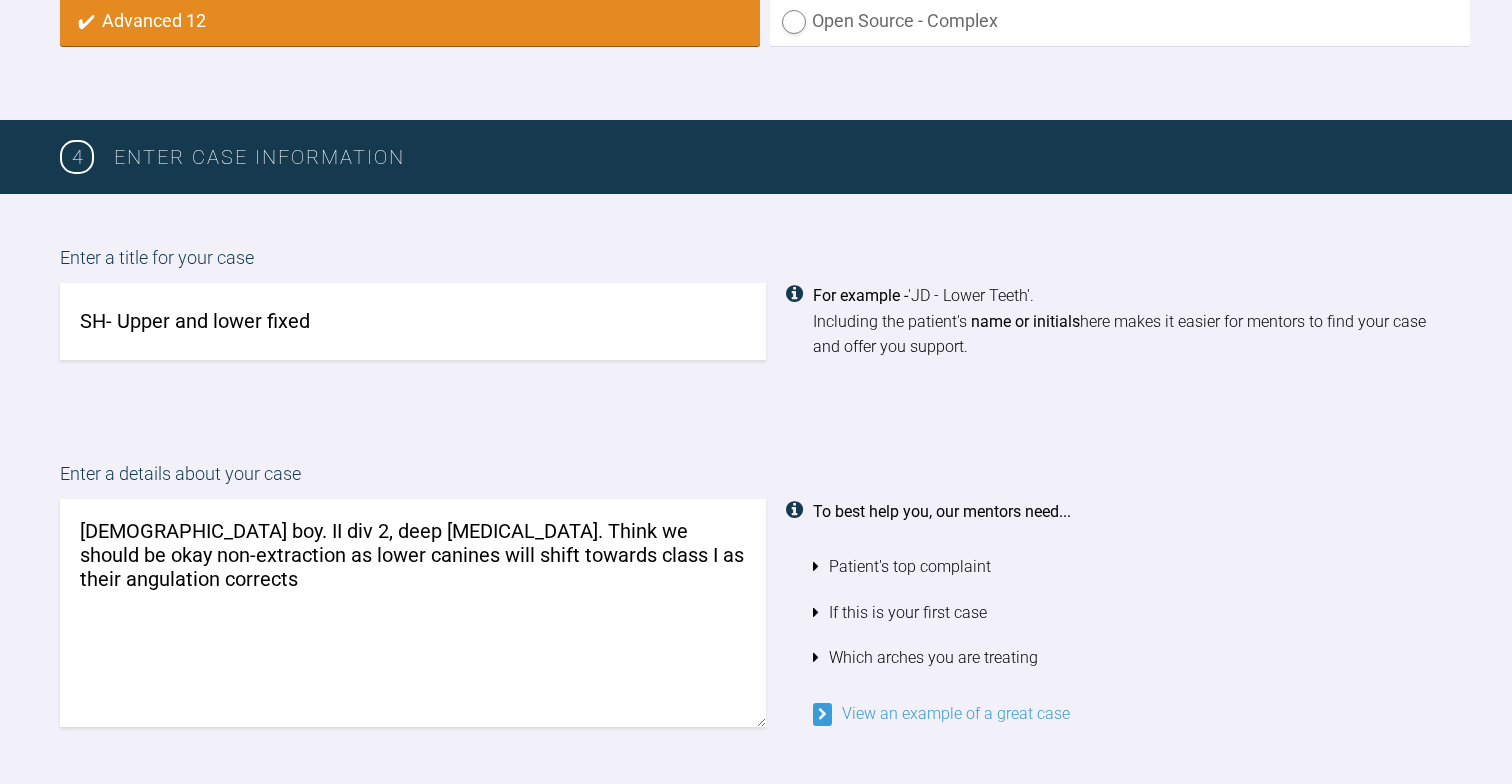 drag, startPoint x: 436, startPoint y: 580, endPoint x: 425, endPoint y: 521, distance: 60.016663 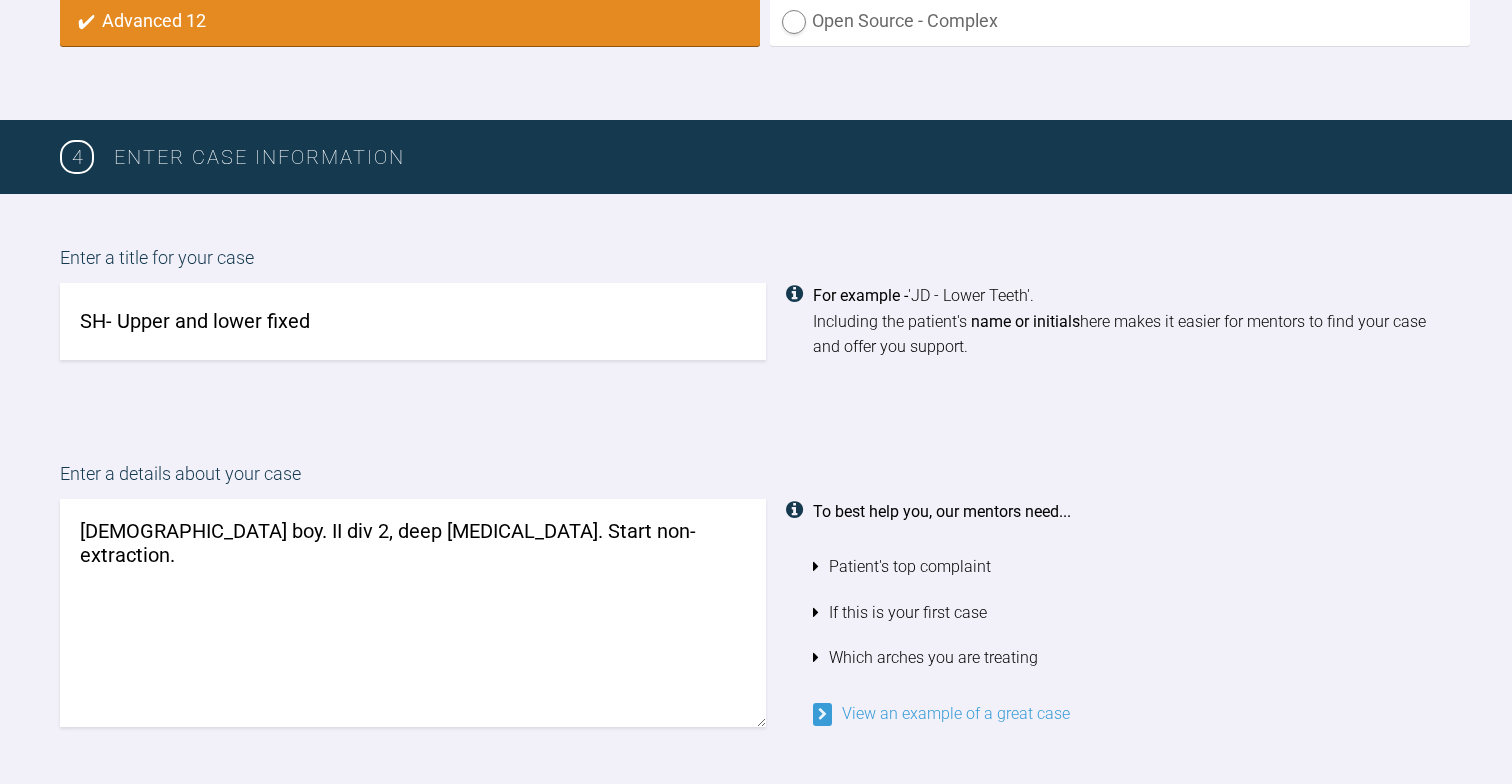 drag, startPoint x: 618, startPoint y: 534, endPoint x: 425, endPoint y: 523, distance: 193.31322 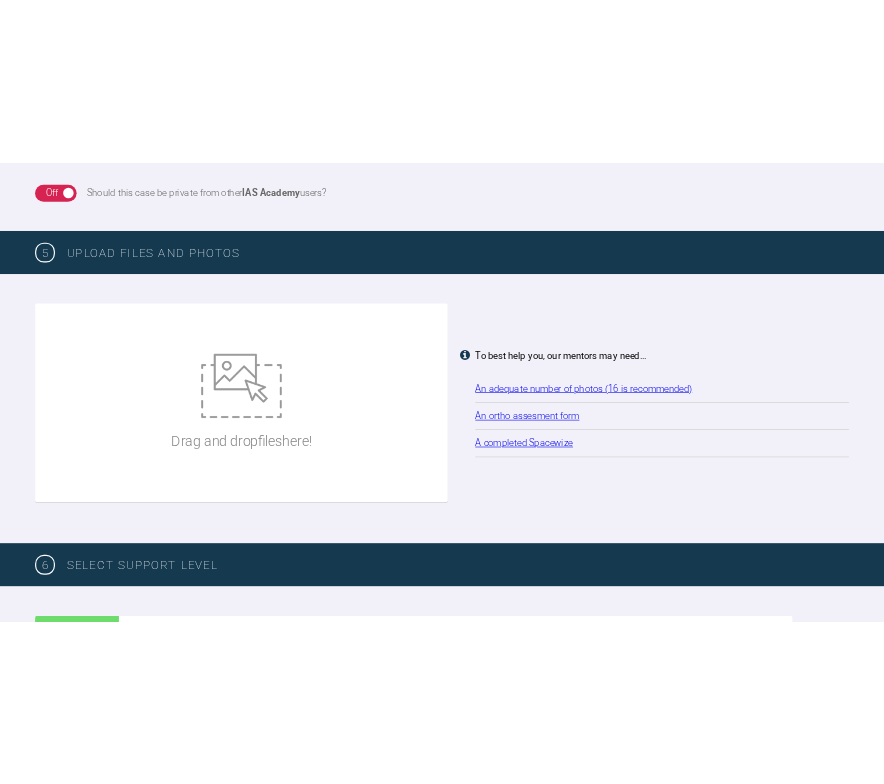 scroll, scrollTop: 2214, scrollLeft: 0, axis: vertical 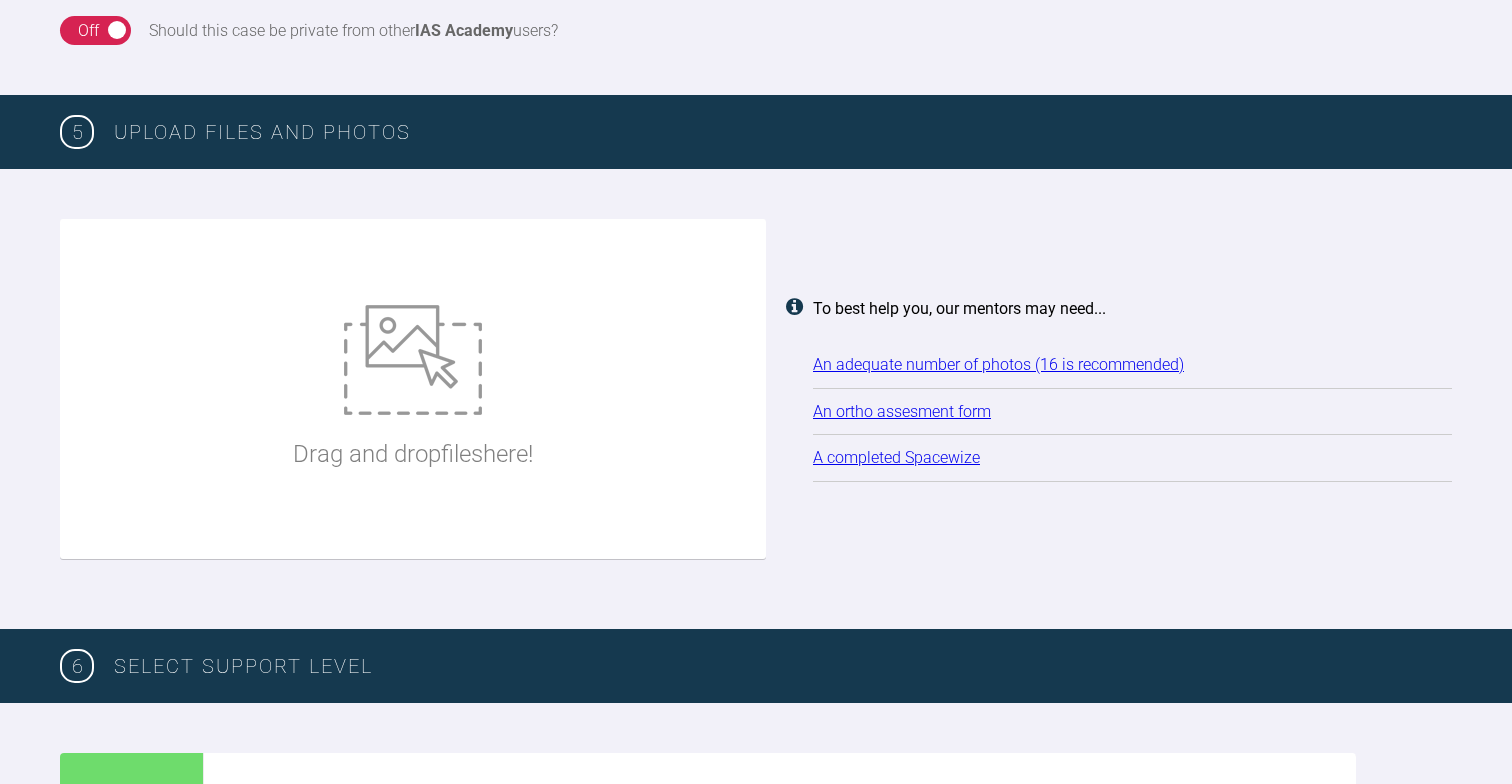 type on "[DEMOGRAPHIC_DATA] boy. II div 2, deep [MEDICAL_DATA]. As usual start non-extraction." 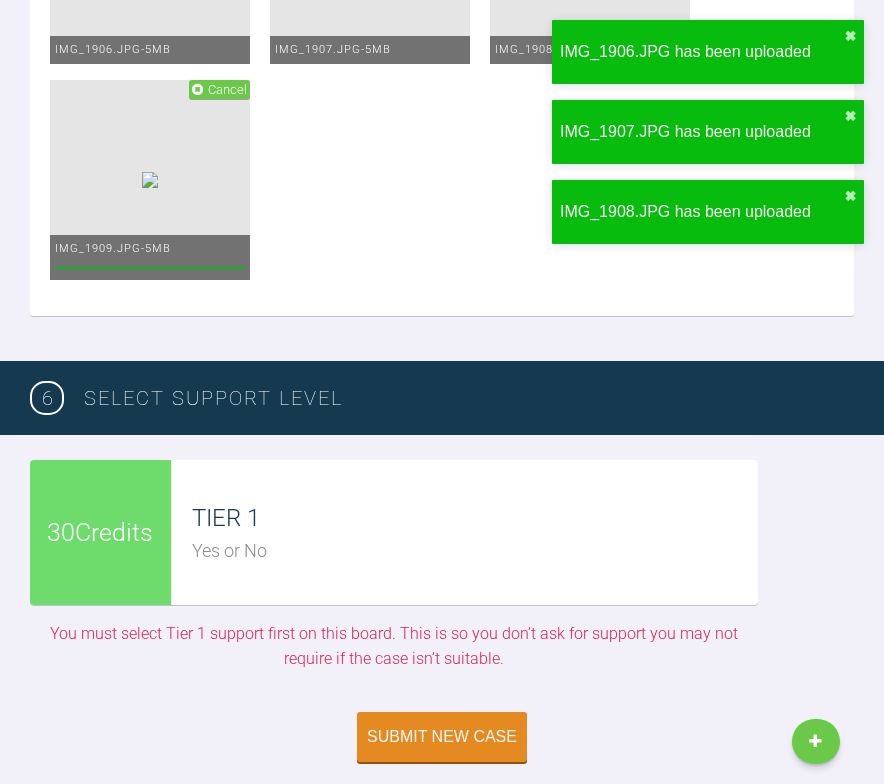 scroll, scrollTop: 2792, scrollLeft: 0, axis: vertical 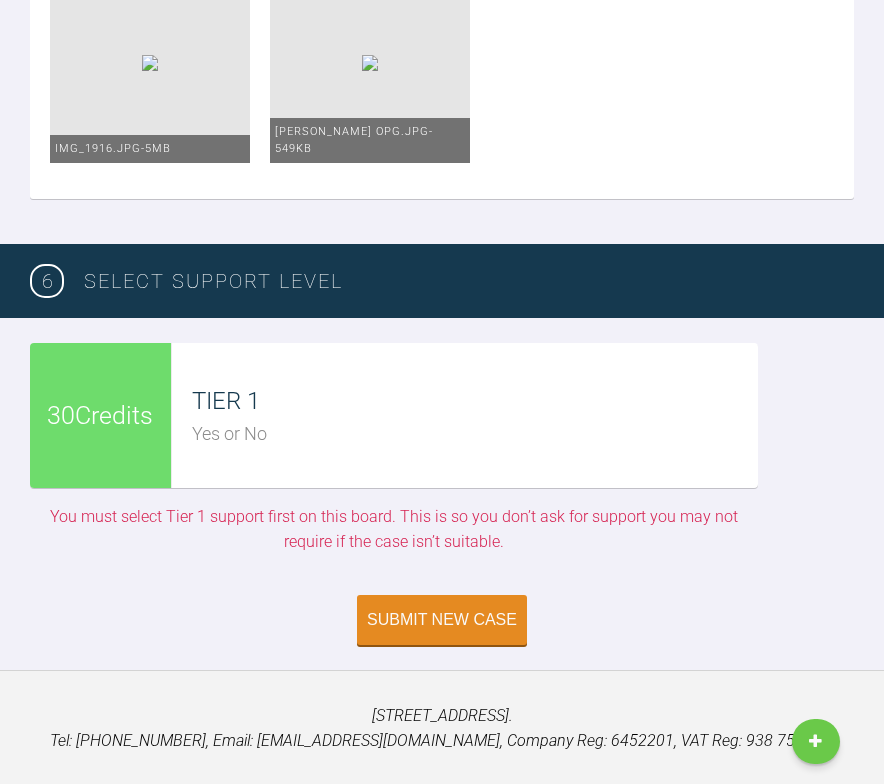 click on "Delete SH ADP.docx  -  19KB Delete IMG_1903.JPG  -  5MB Delete IMG_1904.JPG  -  5MB Delete IMG_1906.JPG  -  5MB Delete IMG_1907.JPG  -  5MB Delete IMG_1908.JPG  -  5MB Delete IMG_1909.JPG  -  5MB Delete IMG_1911 E.jpg  -  3MB Delete IMG_1912 E.jpg  -  2MB Delete IMG_1913.JPG  -  5MB Delete IMG_1914.JPG  -  5MB Delete IMG_1915.JPG  -  5MB Delete IMG_1916.JPG  -  5MB Delete [PERSON_NAME] opg.jpg  -  549KB" at bounding box center (442, -361) 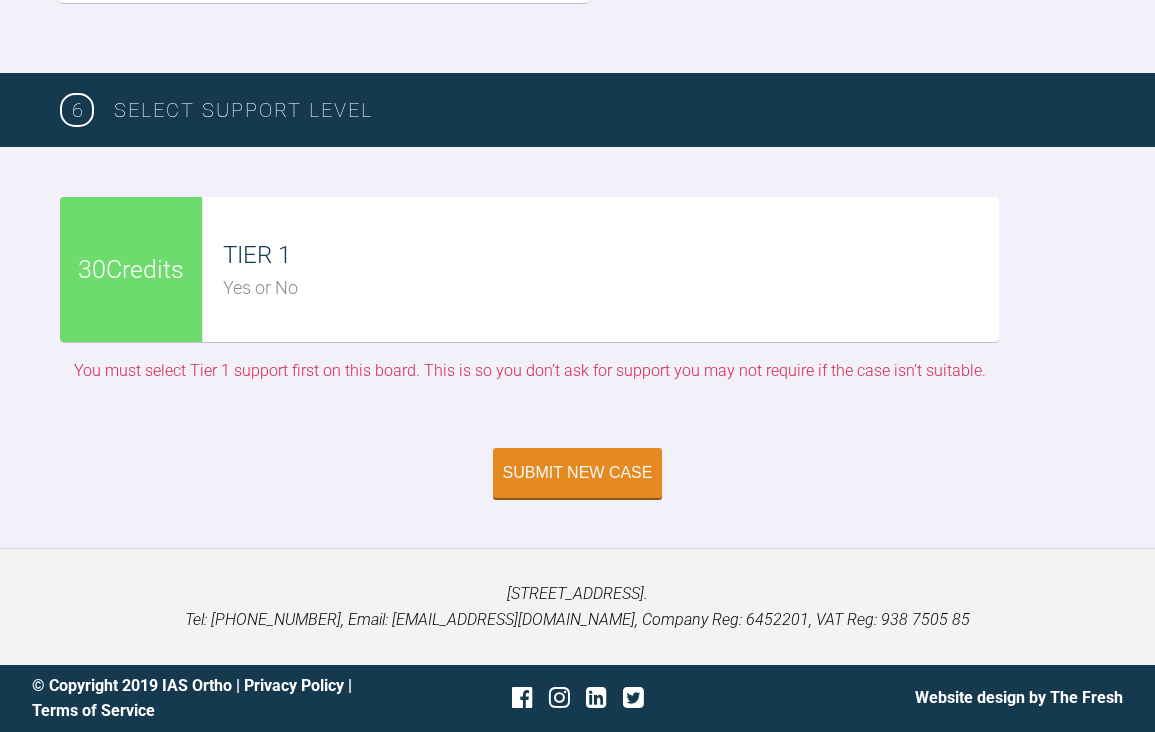 scroll, scrollTop: 5721, scrollLeft: 0, axis: vertical 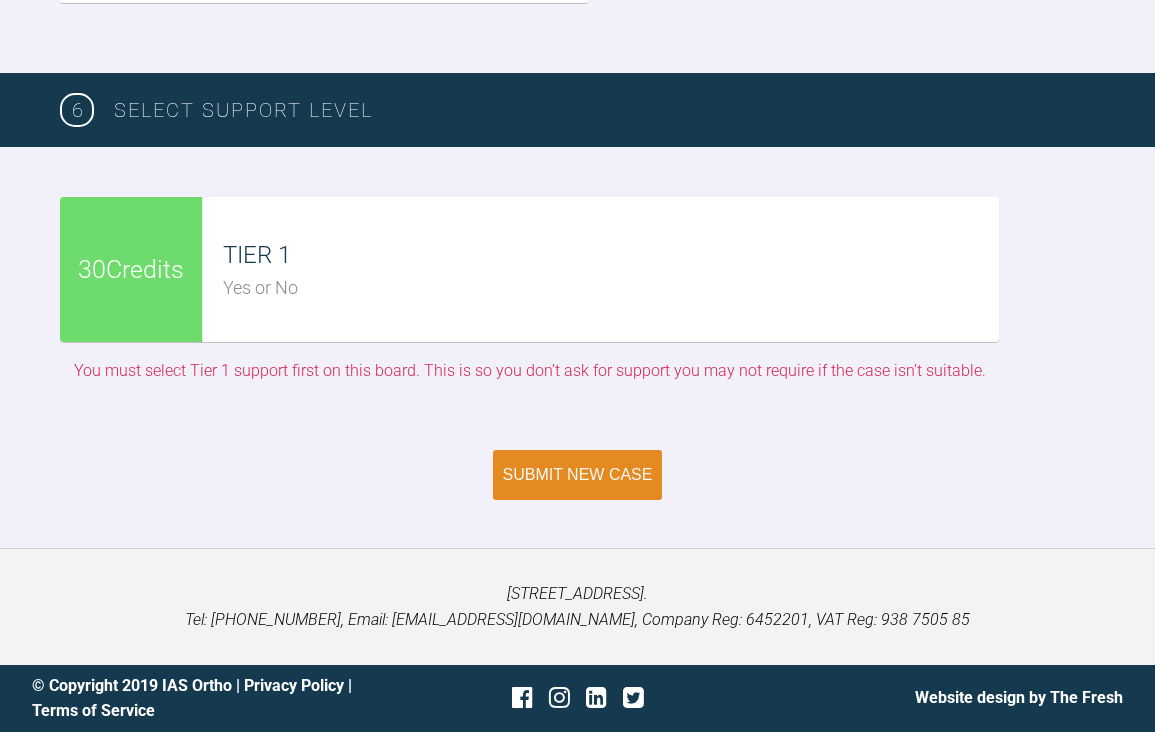 click on "Submit New Case" at bounding box center (578, 475) 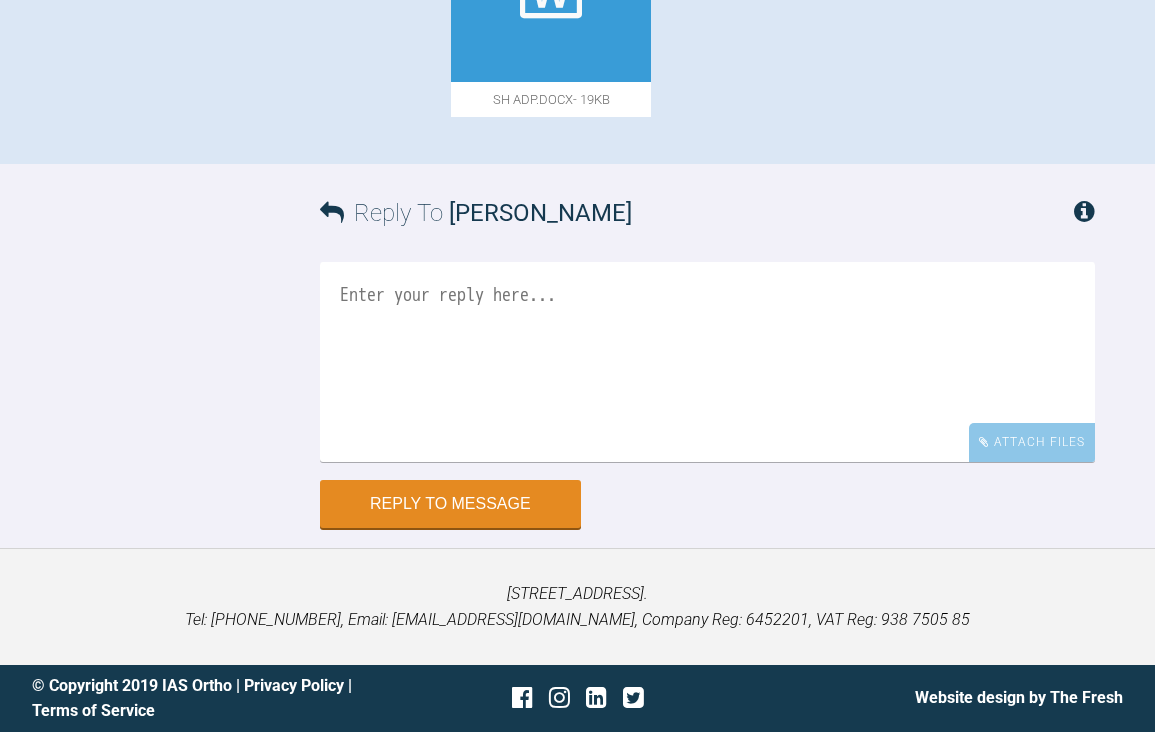 scroll, scrollTop: 1011, scrollLeft: 0, axis: vertical 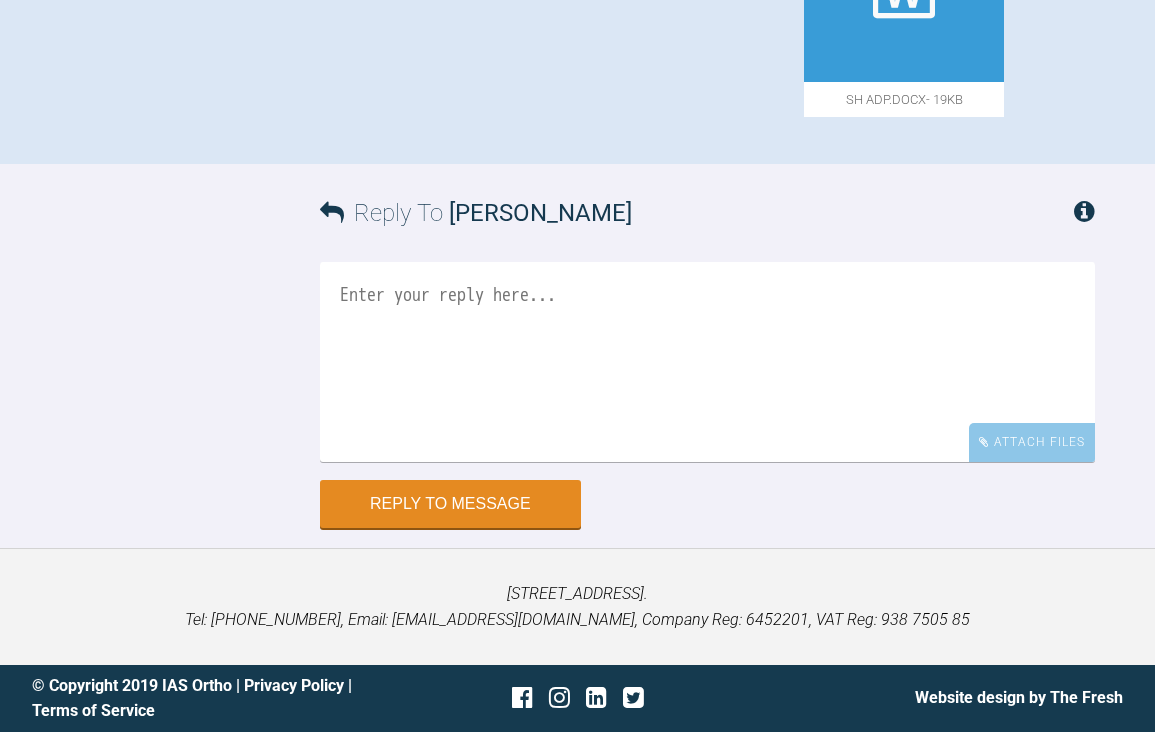 click on "Click to enlarge" at bounding box center [705, -76] 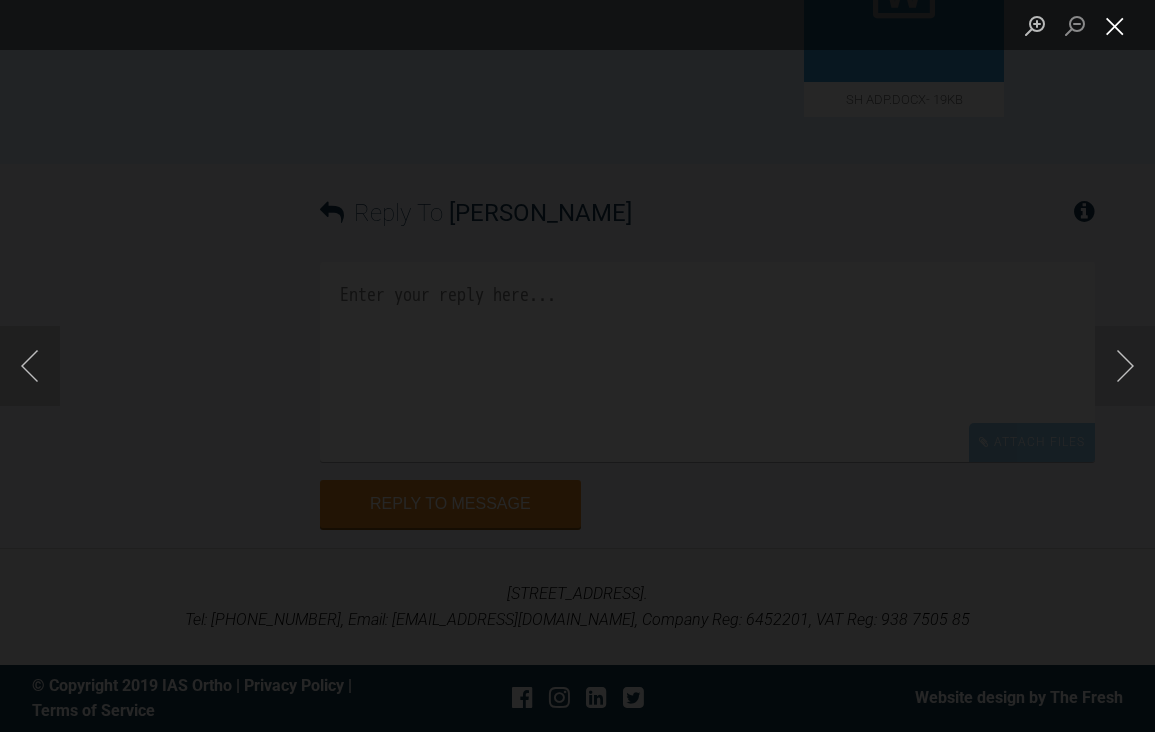 click at bounding box center (1115, 25) 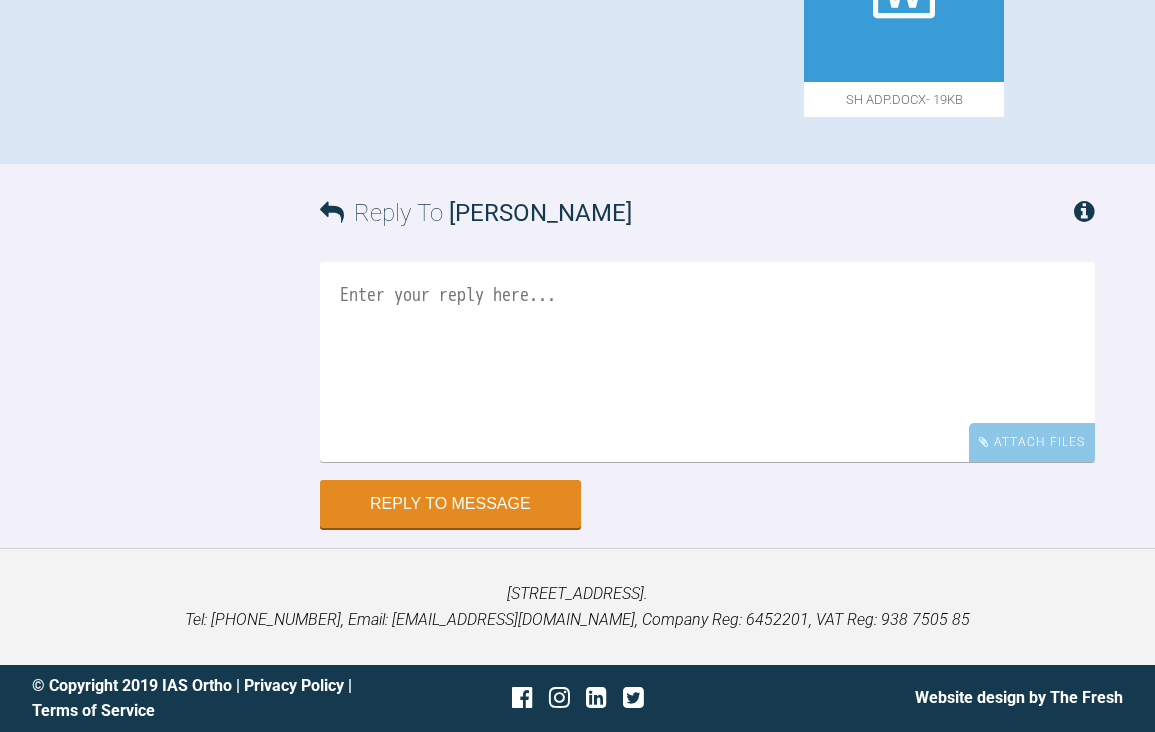 scroll, scrollTop: 891, scrollLeft: 0, axis: vertical 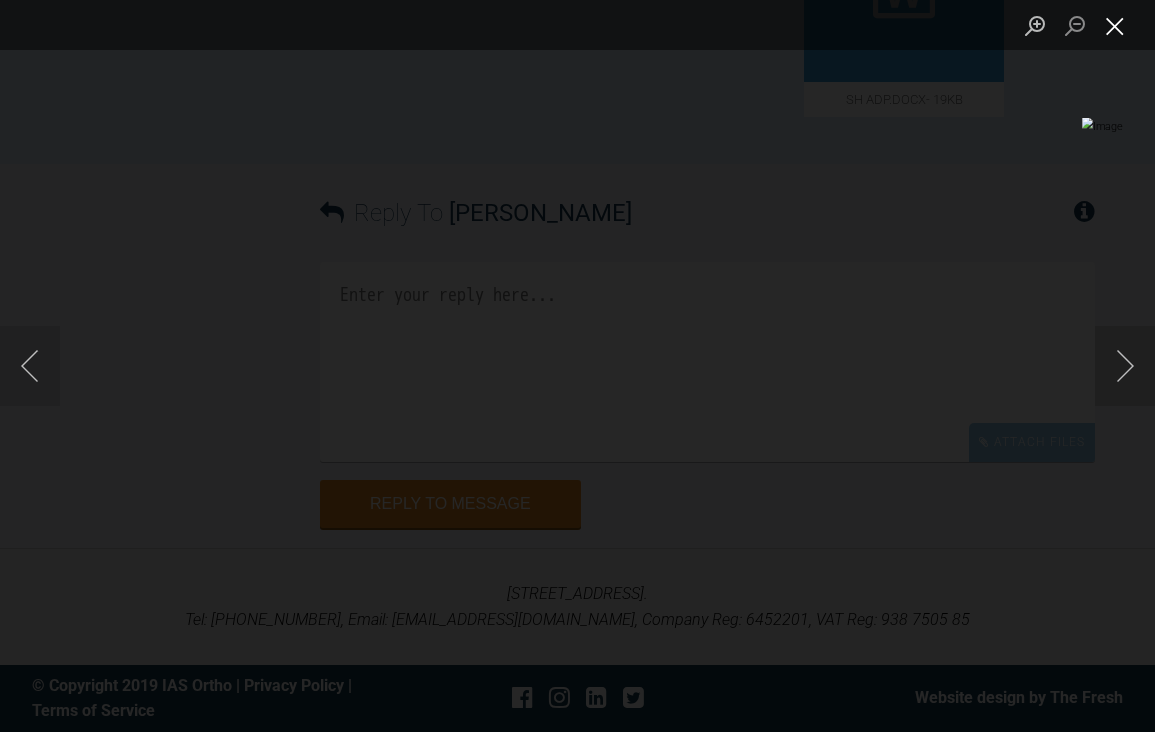 click at bounding box center (1115, 25) 